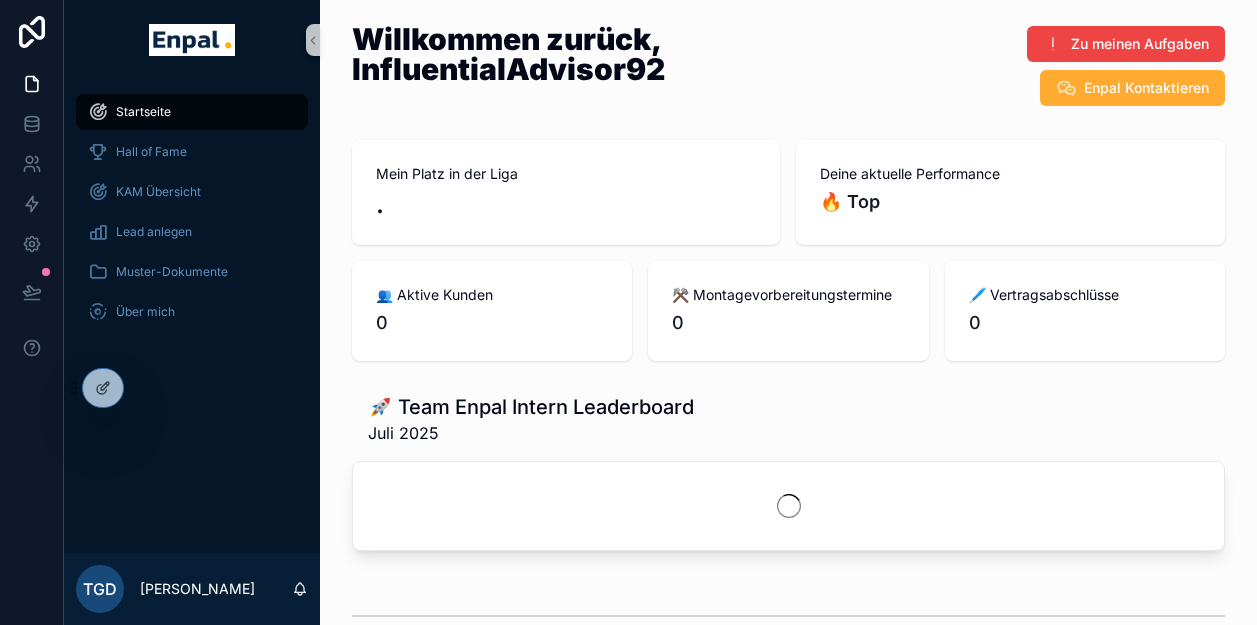 scroll, scrollTop: 0, scrollLeft: 0, axis: both 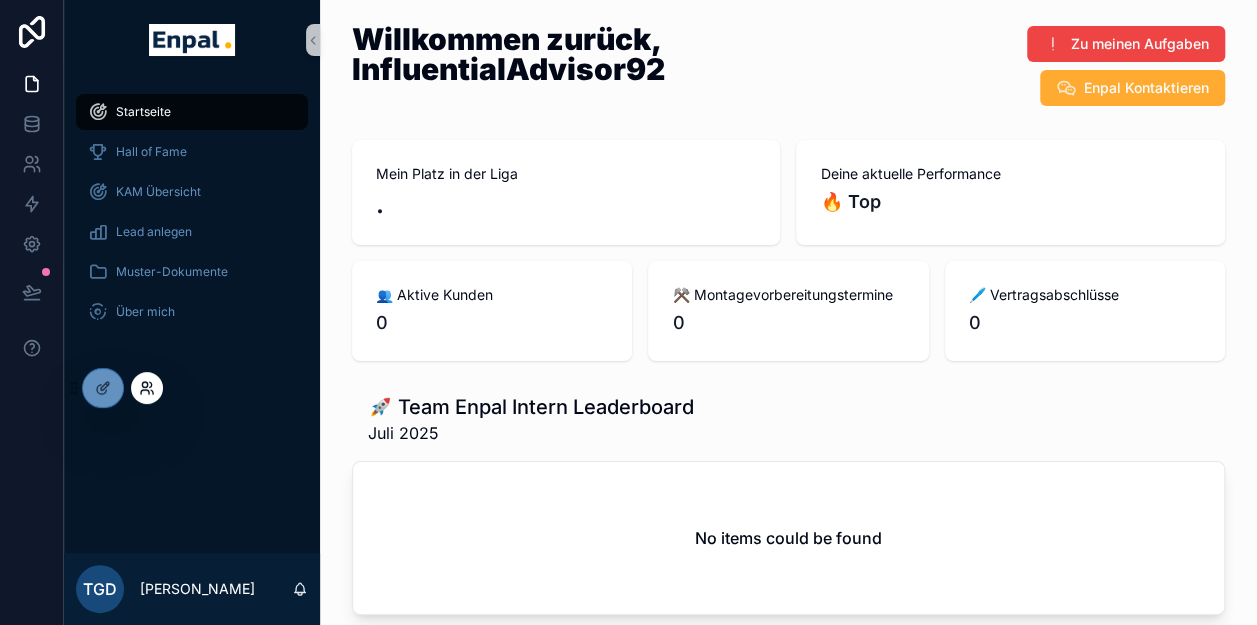 click 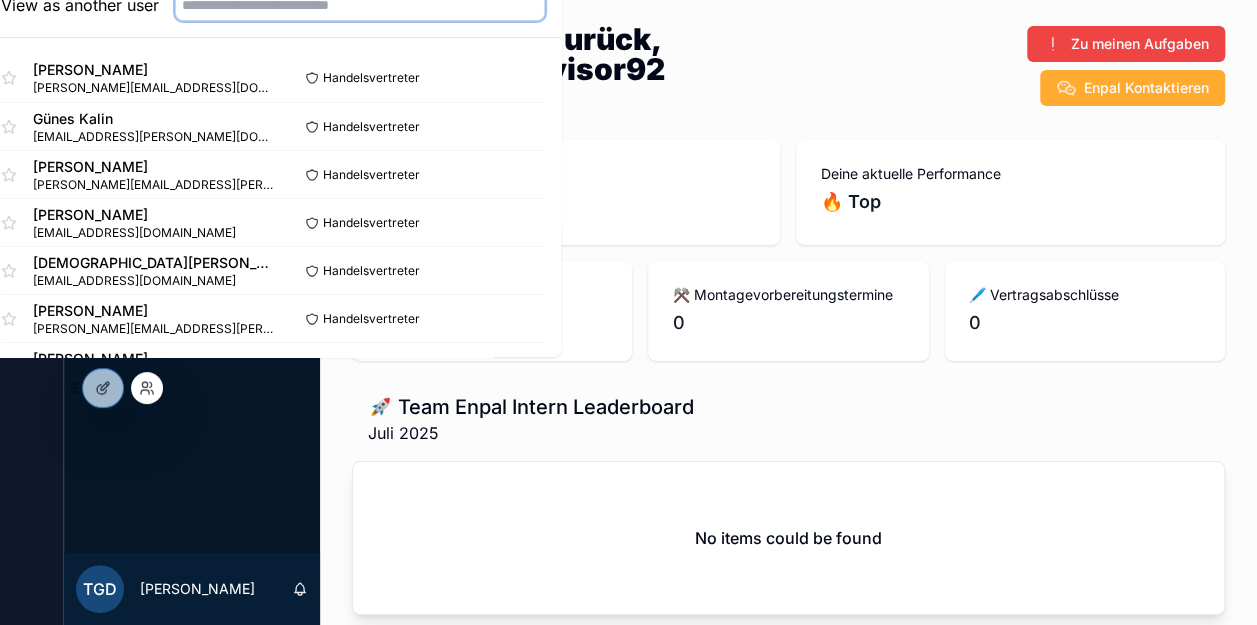 click at bounding box center (360, 5) 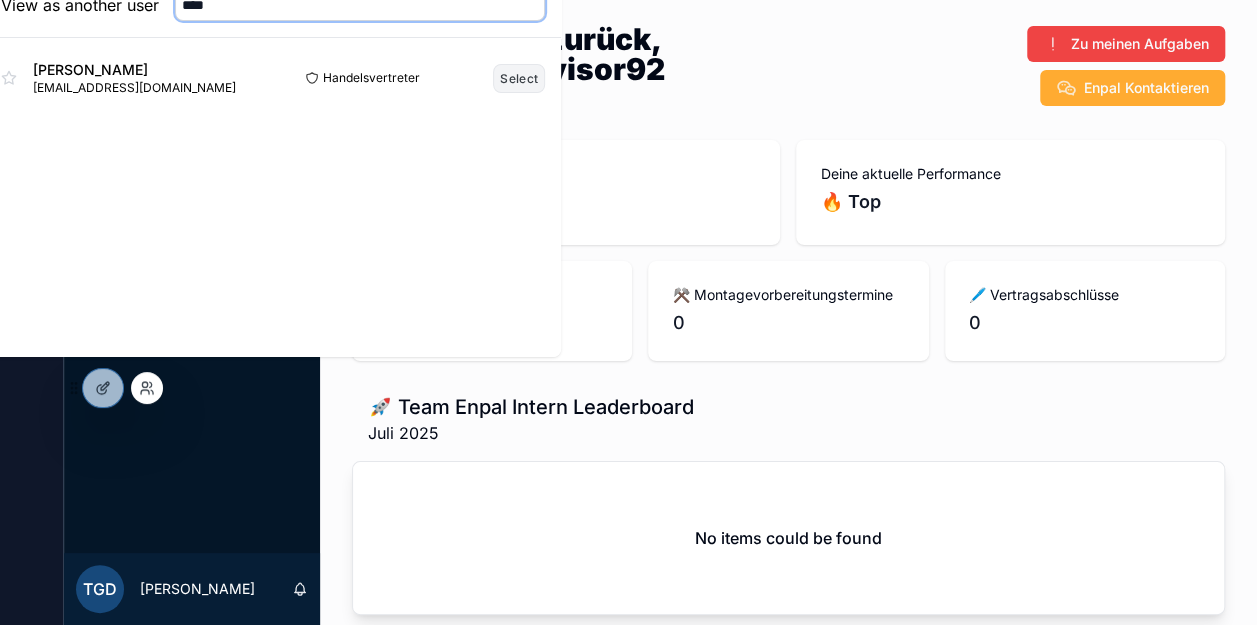 type on "****" 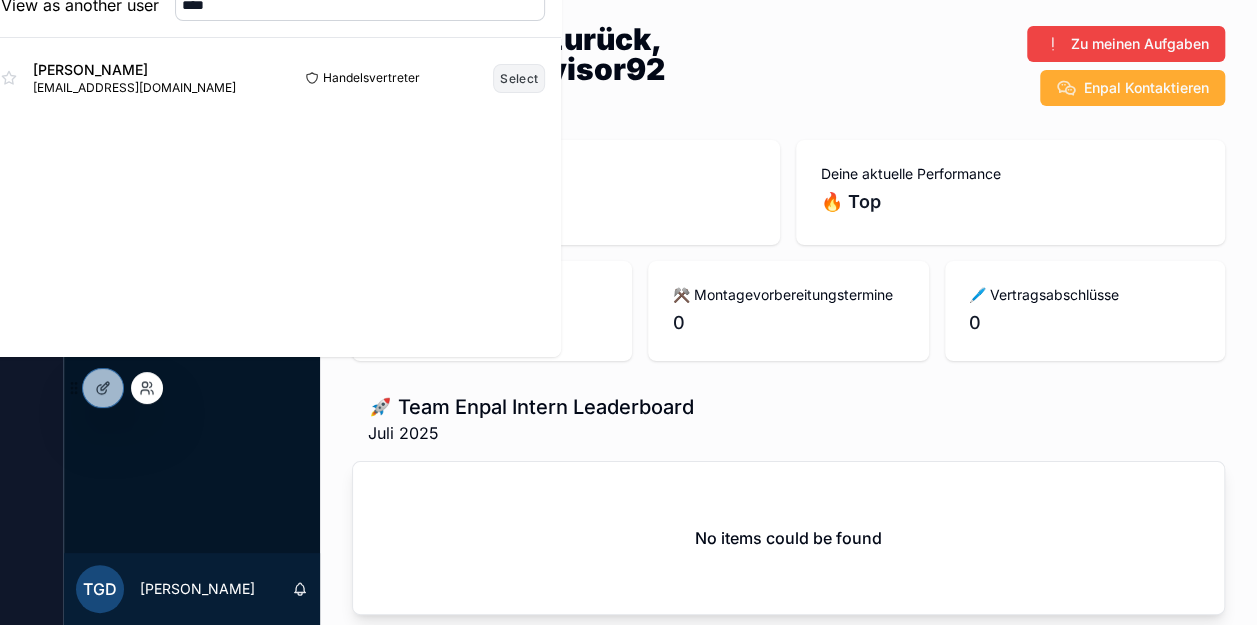 click on "Select" at bounding box center [519, 78] 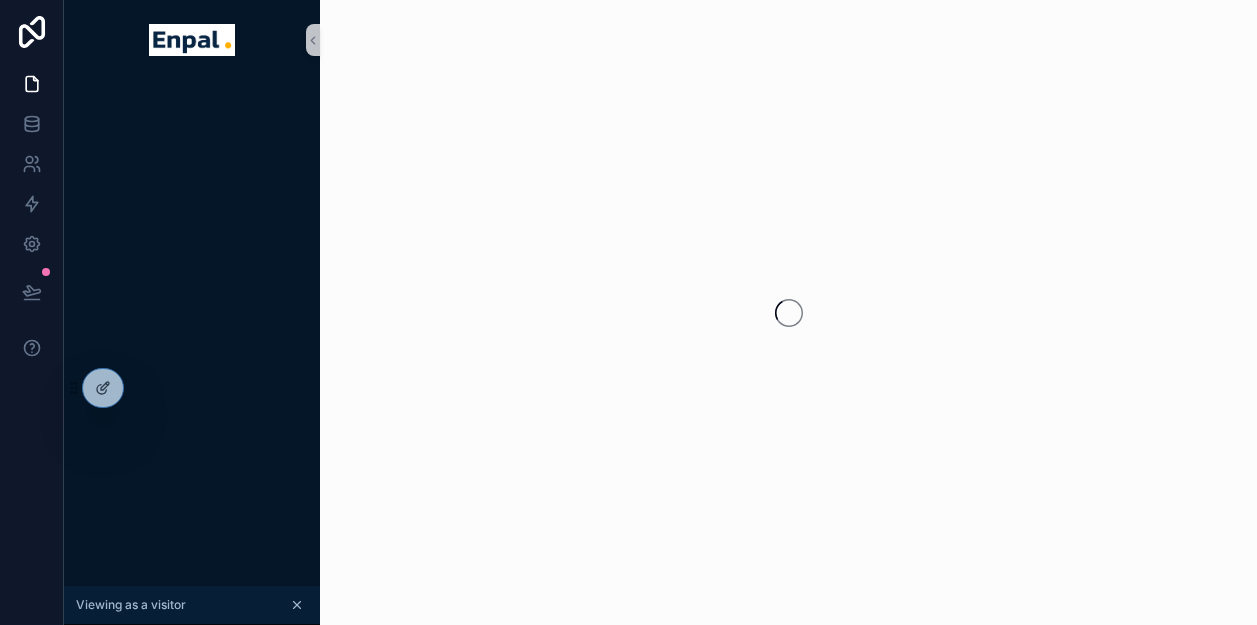 scroll, scrollTop: 0, scrollLeft: 0, axis: both 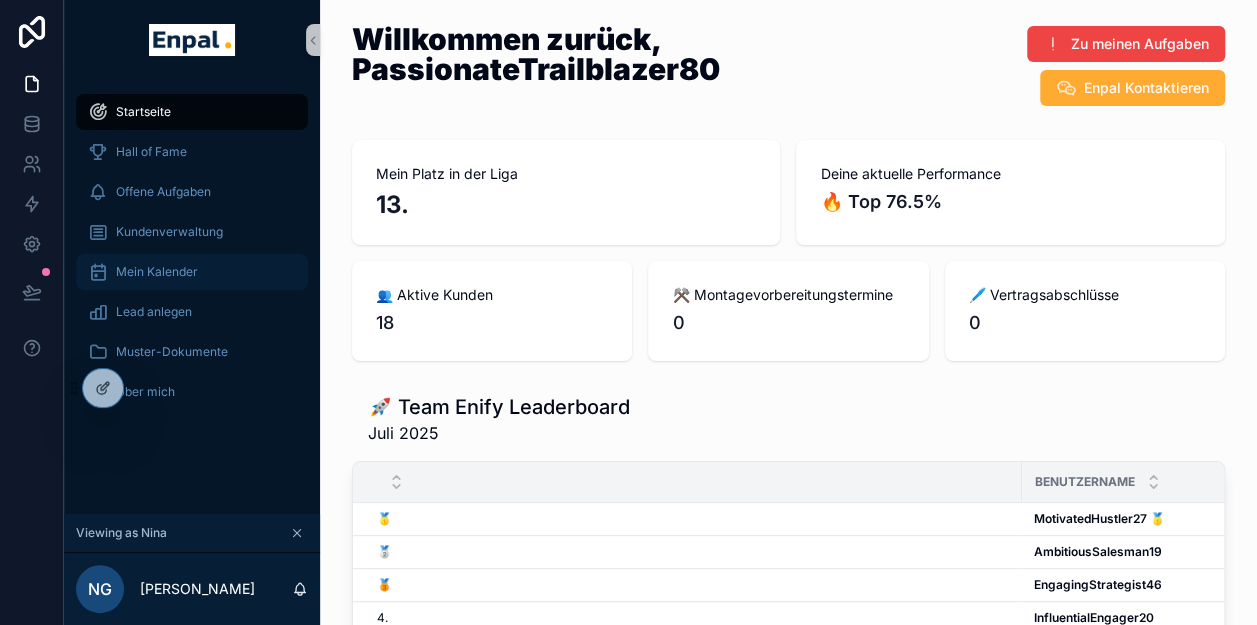 click on "Mein Kalender" at bounding box center [192, 272] 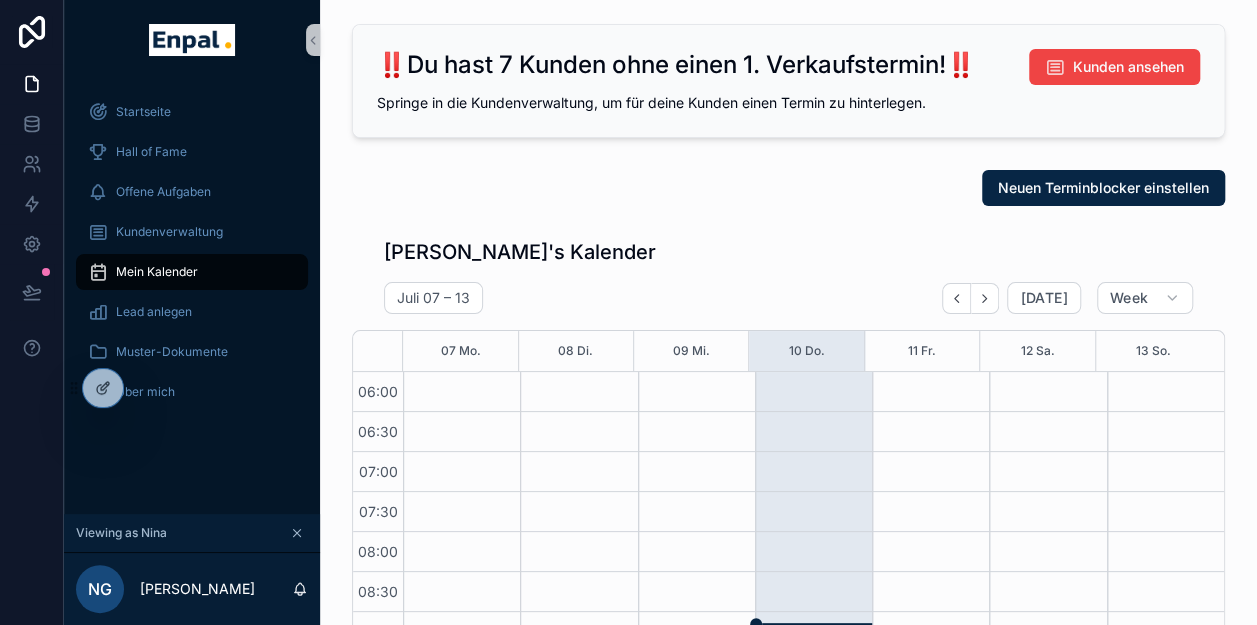 scroll, scrollTop: 480, scrollLeft: 0, axis: vertical 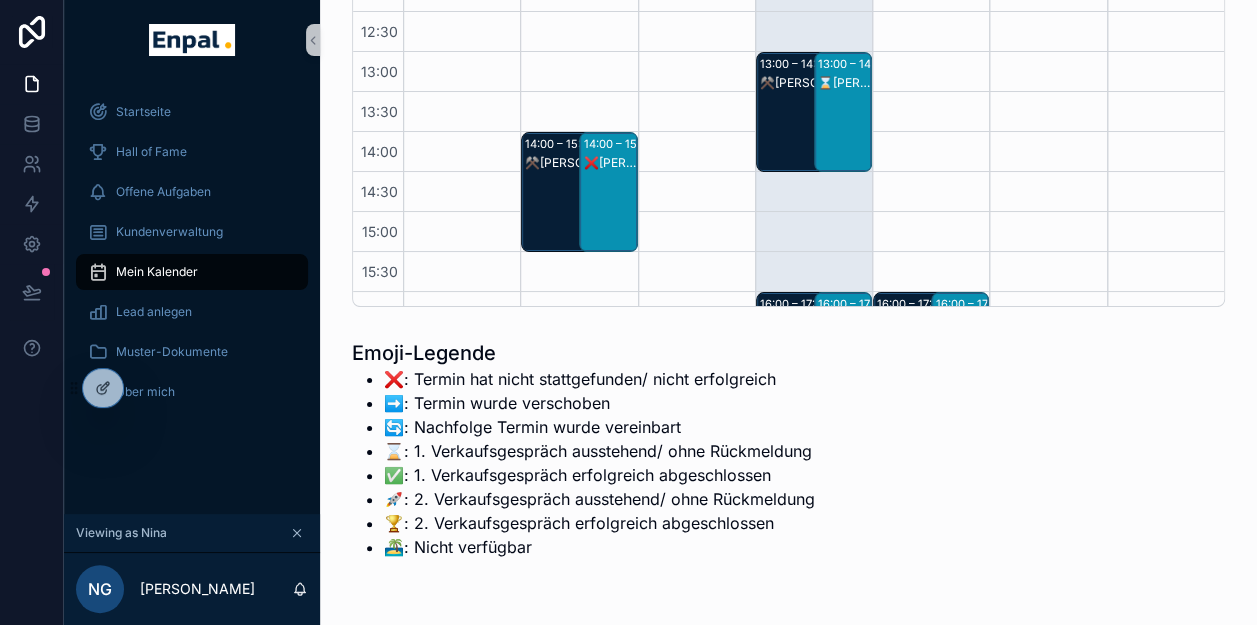 click on "⌛[PERSON_NAME] - 1. VG" at bounding box center (844, 83) 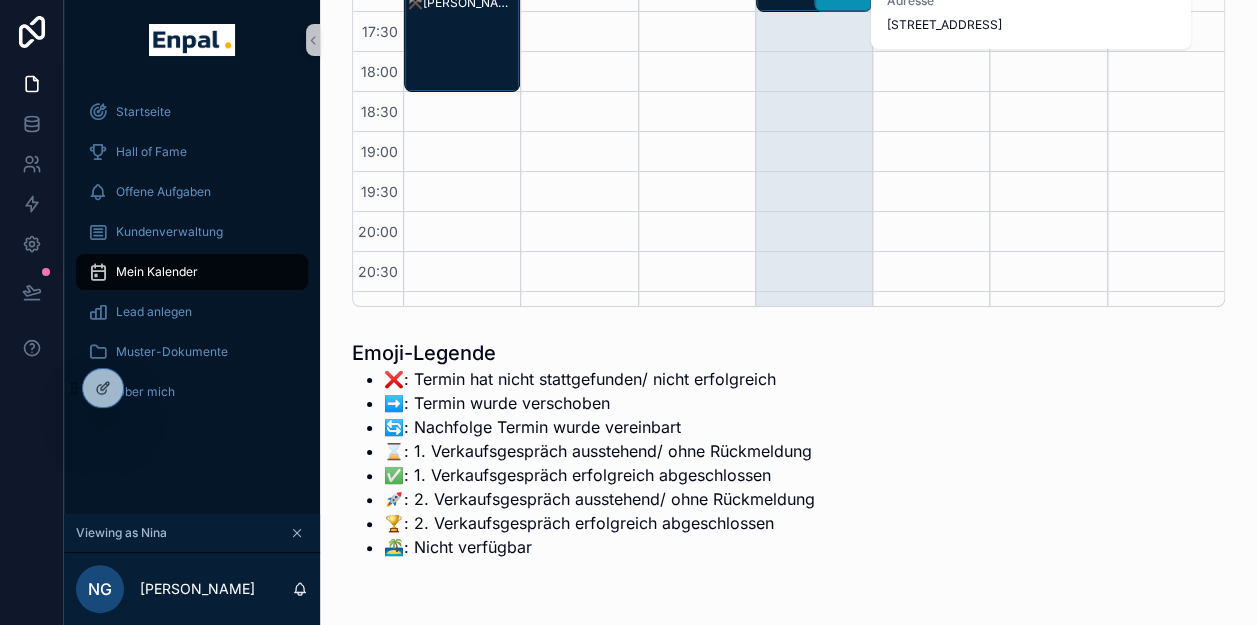 scroll, scrollTop: 680, scrollLeft: 0, axis: vertical 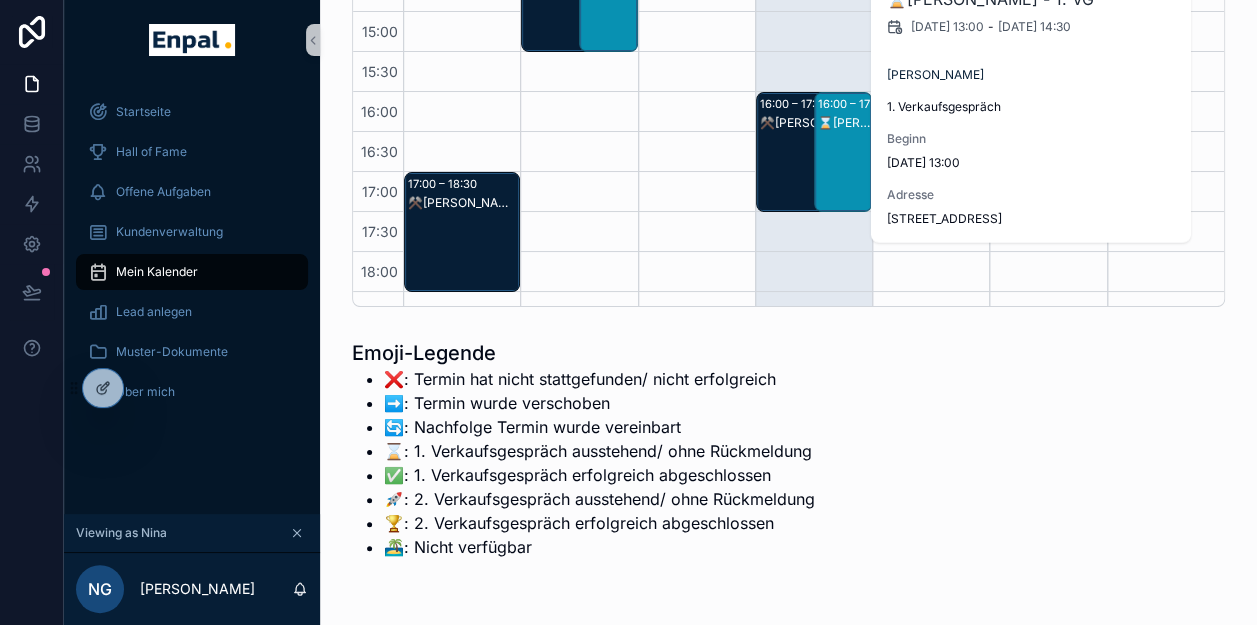 click on "⌛[PERSON_NAME] - 1. VG" at bounding box center (844, 123) 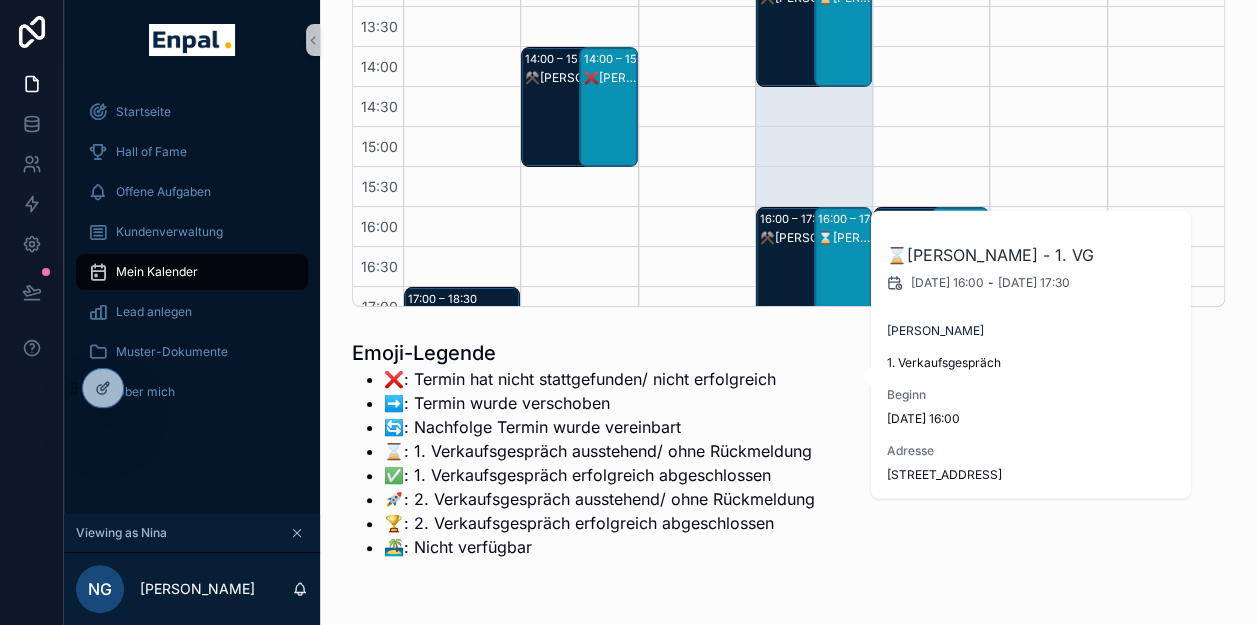 scroll, scrollTop: 380, scrollLeft: 0, axis: vertical 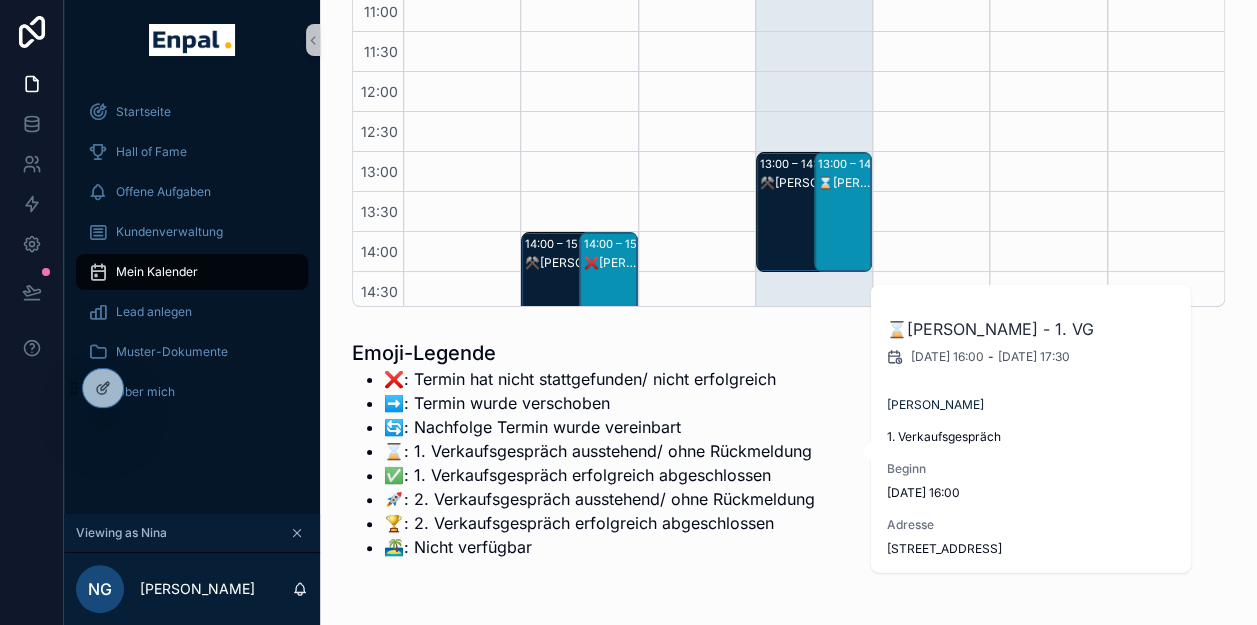 click on "⌛[PERSON_NAME] - 1. VG" at bounding box center [844, 183] 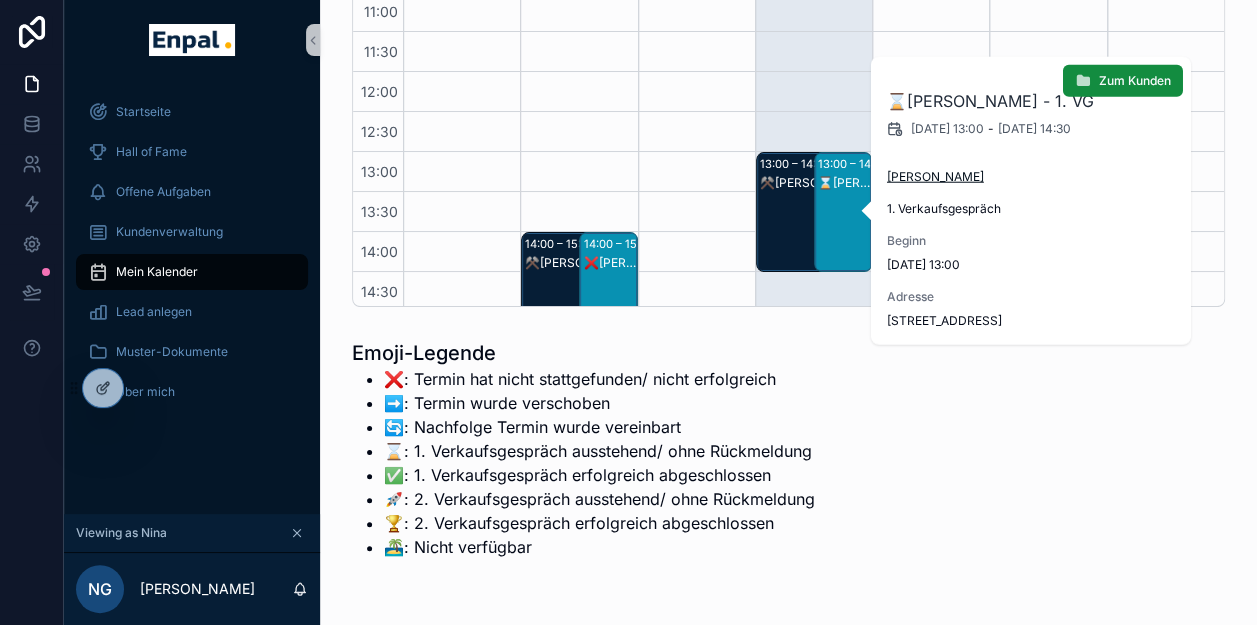 click on "[PERSON_NAME]" at bounding box center (935, 177) 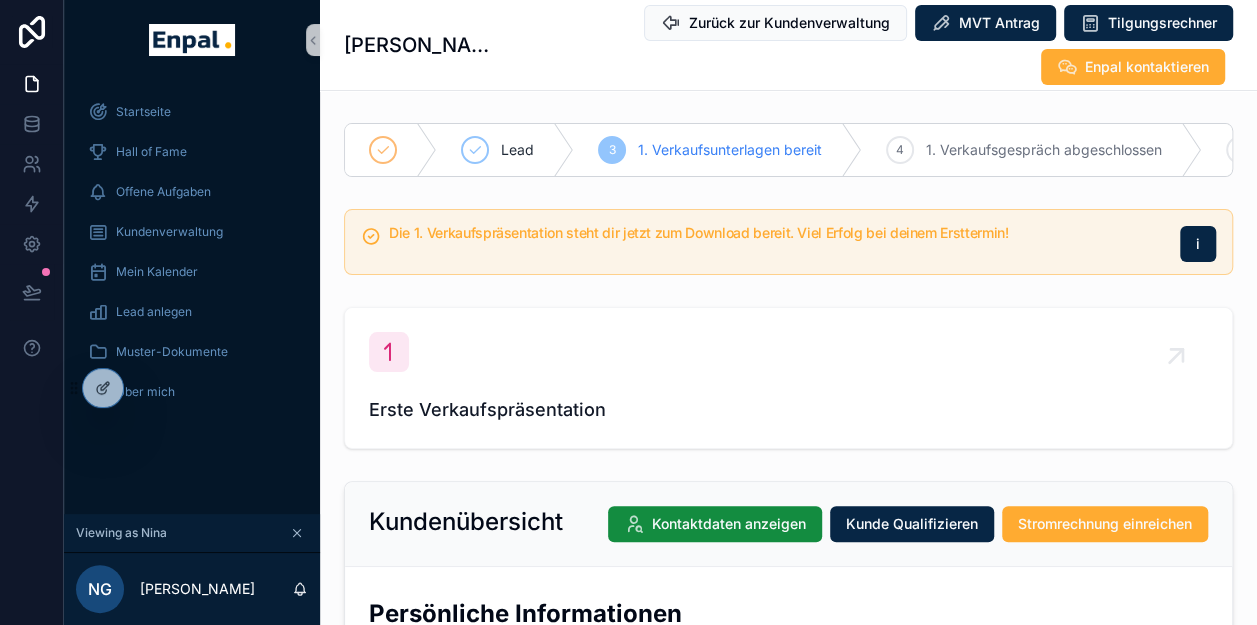 scroll, scrollTop: 0, scrollLeft: 0, axis: both 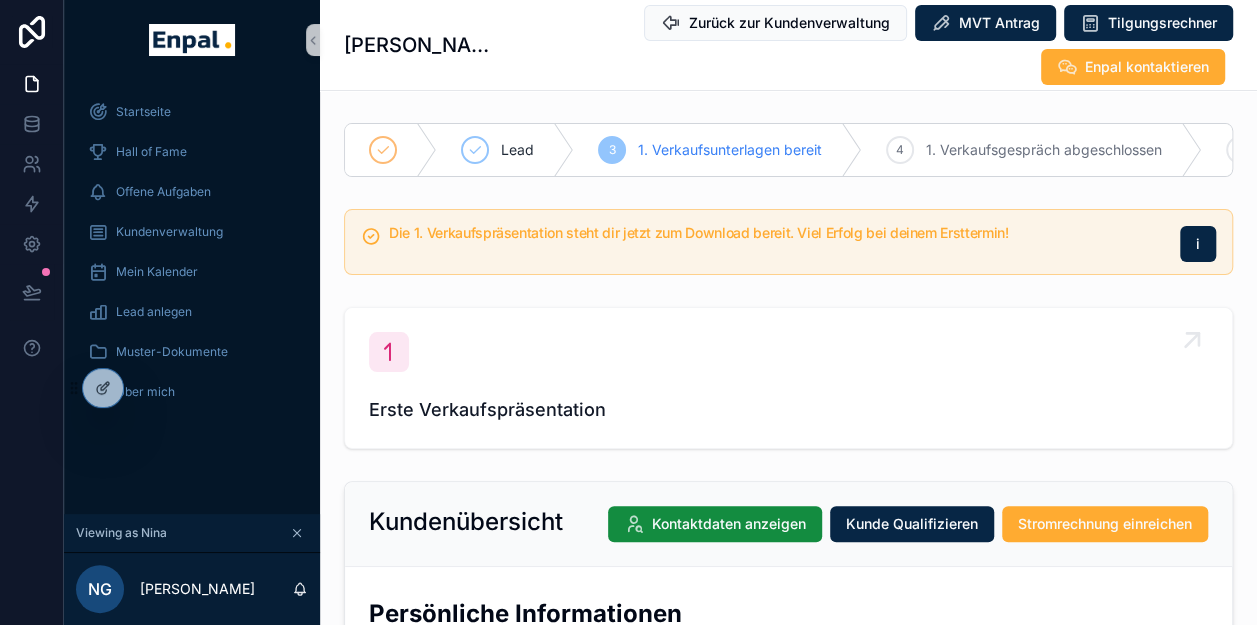 click on "Erste Verkaufspräsentation" at bounding box center [788, 378] 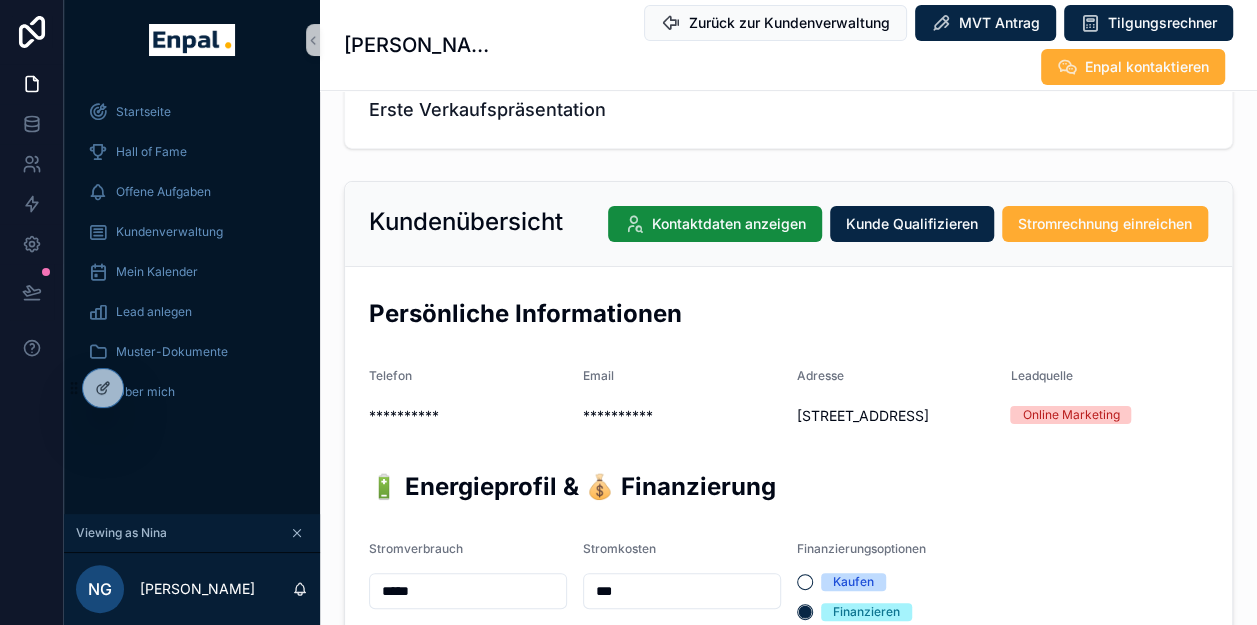 scroll, scrollTop: 200, scrollLeft: 0, axis: vertical 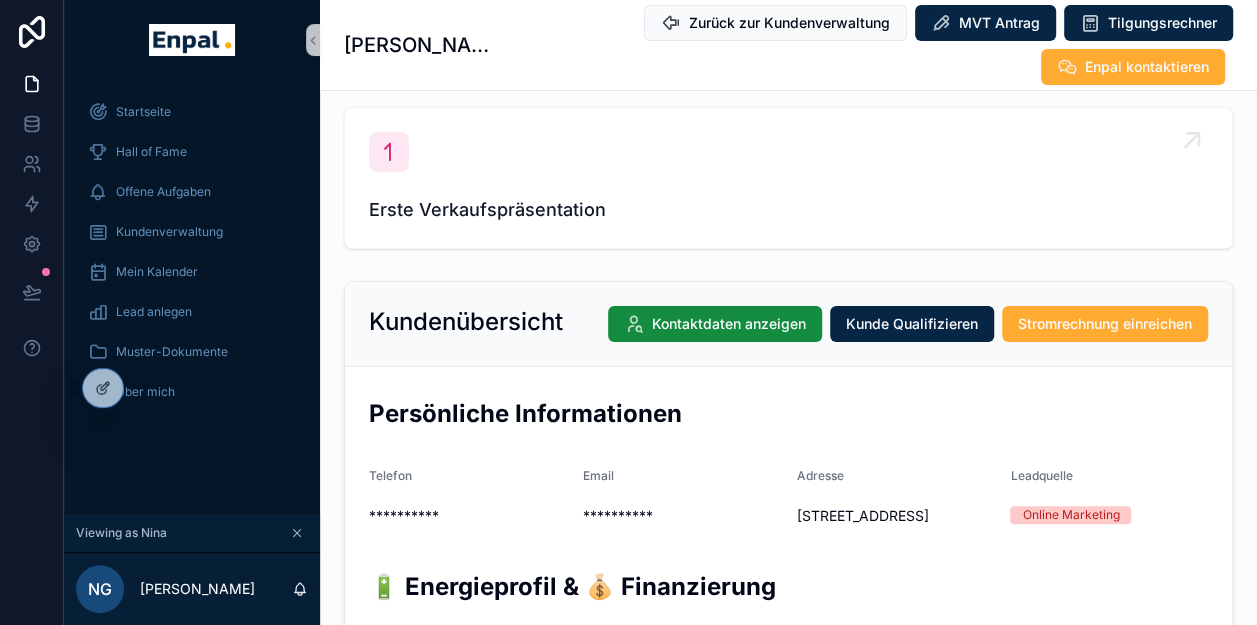 click on "Erste Verkaufspräsentation" at bounding box center (788, 178) 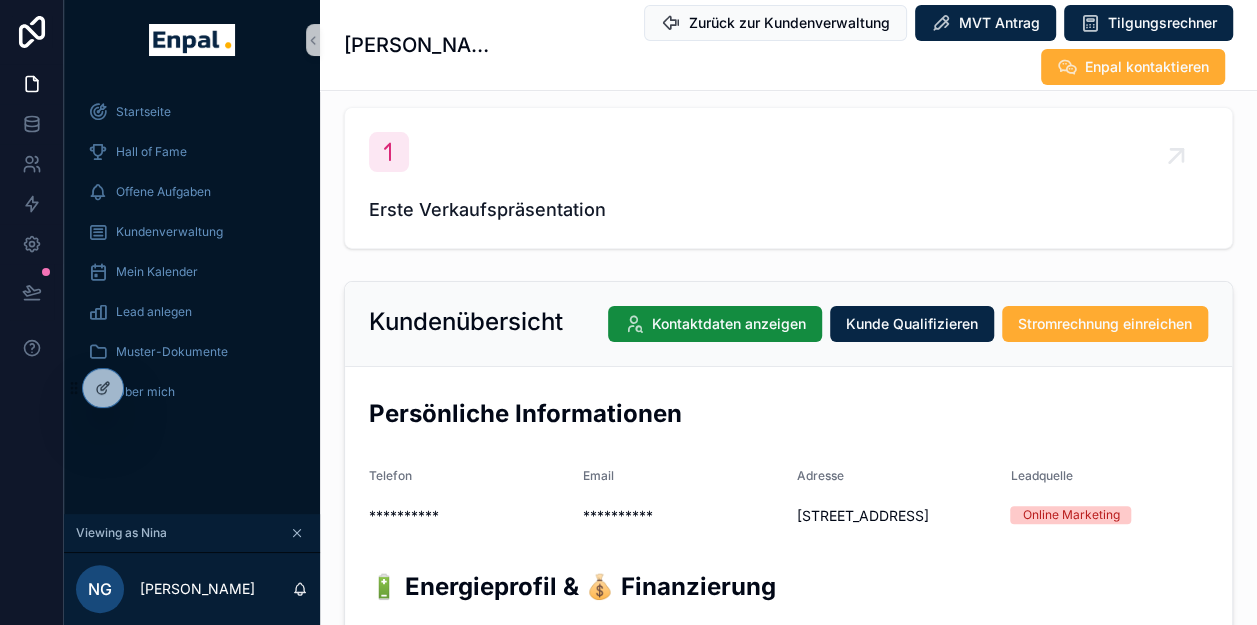 click on "**********" at bounding box center (788, 1205) 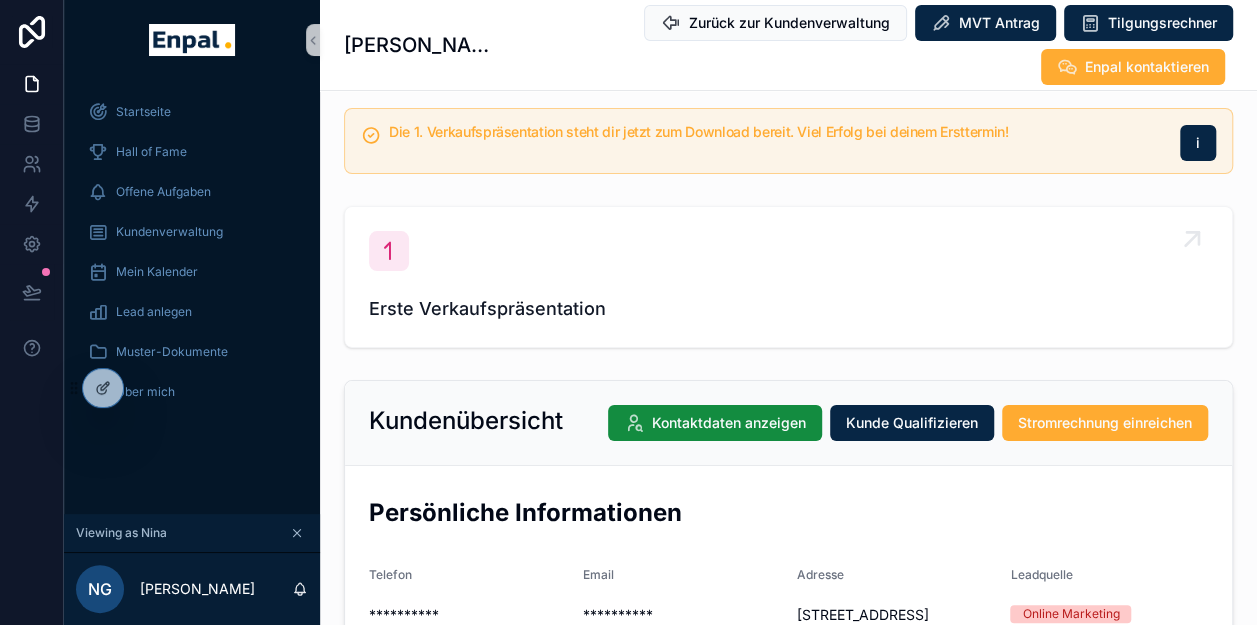 scroll, scrollTop: 200, scrollLeft: 0, axis: vertical 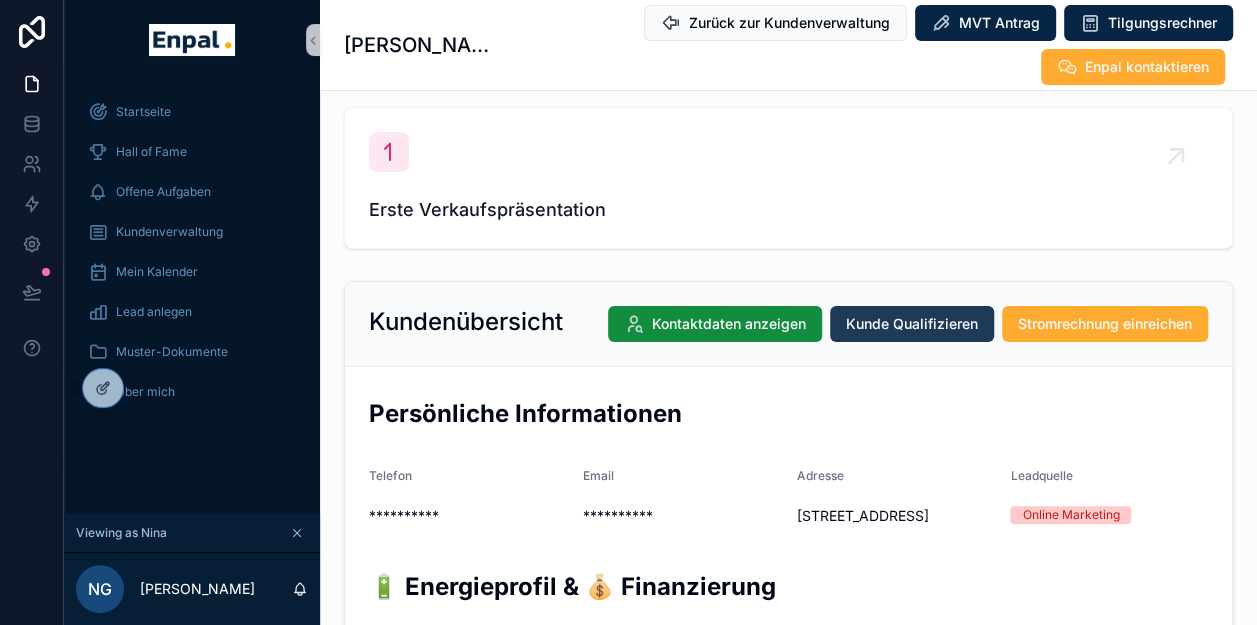 click on "Kunde Qualifizieren" at bounding box center (912, 324) 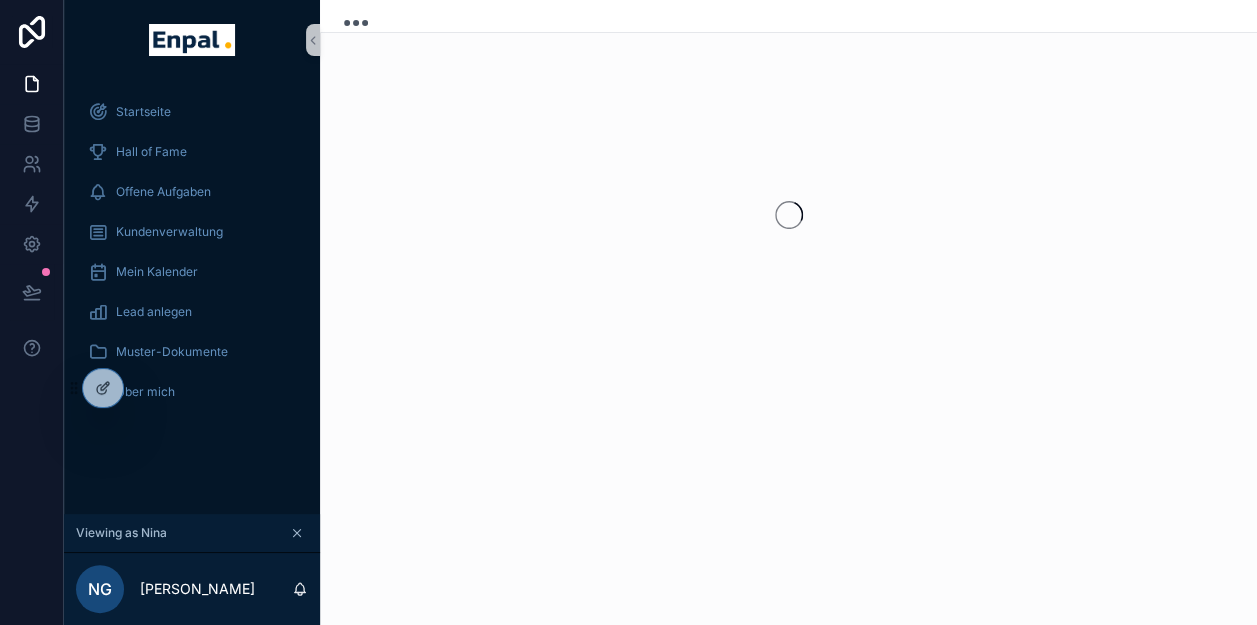 scroll, scrollTop: 0, scrollLeft: 0, axis: both 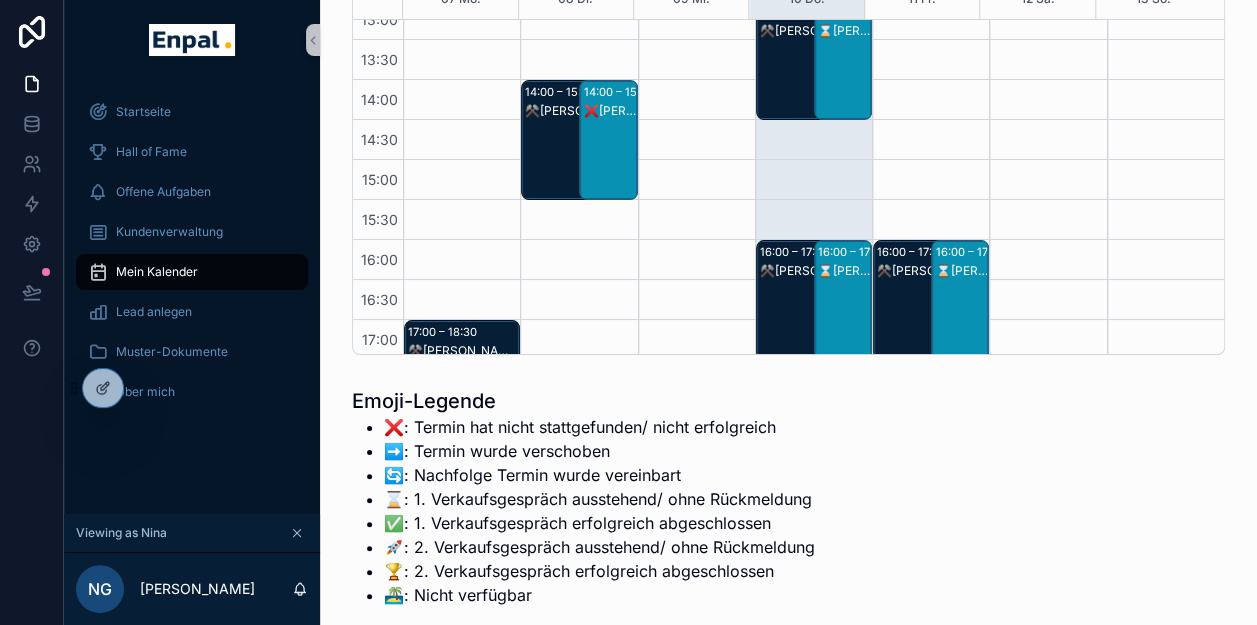 click on "⌛[PERSON_NAME] - 1. VG" at bounding box center [844, 271] 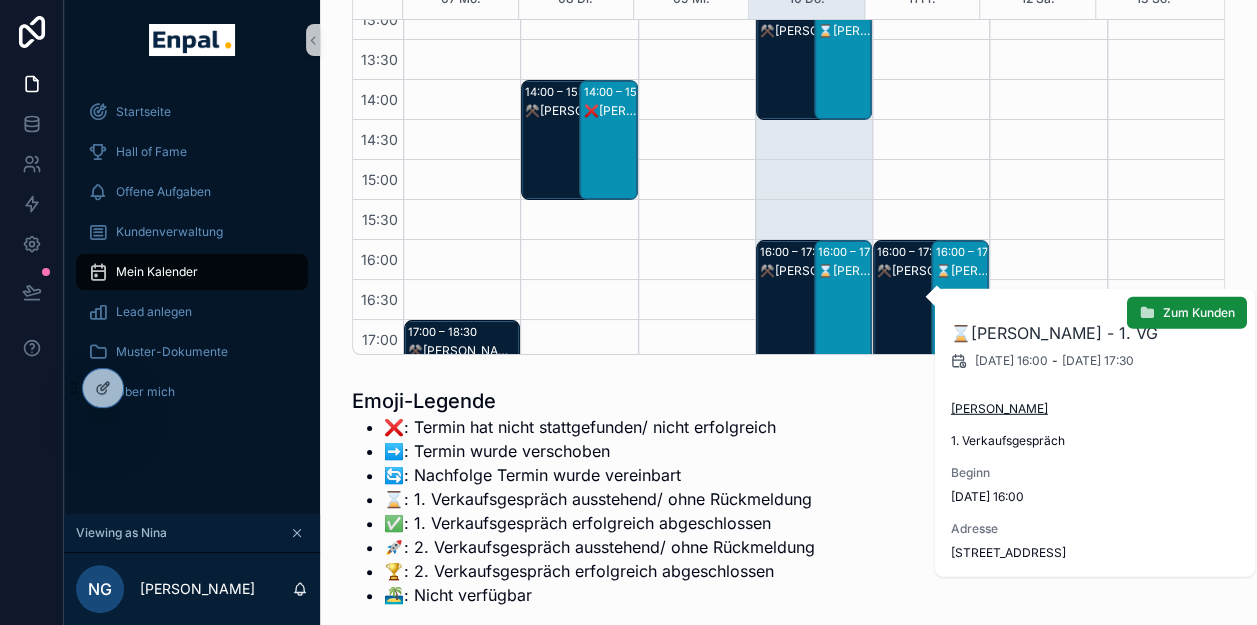 click on "[PERSON_NAME]" at bounding box center [999, 409] 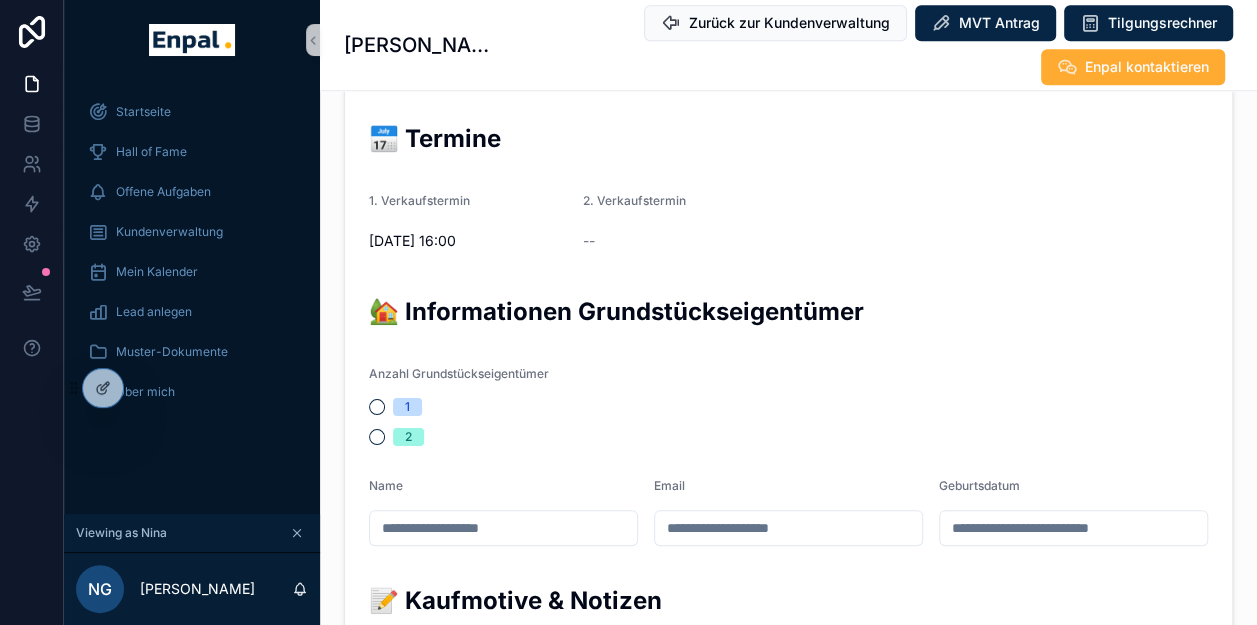 scroll, scrollTop: 700, scrollLeft: 0, axis: vertical 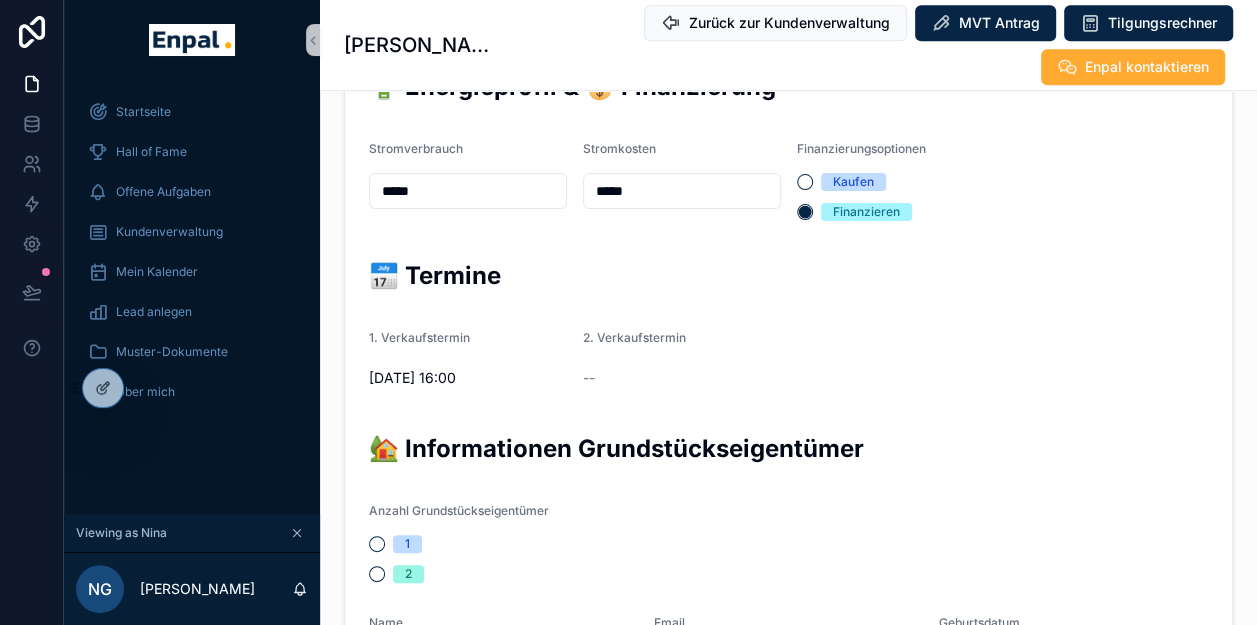 drag, startPoint x: 512, startPoint y: 44, endPoint x: 576, endPoint y: 36, distance: 64.49806 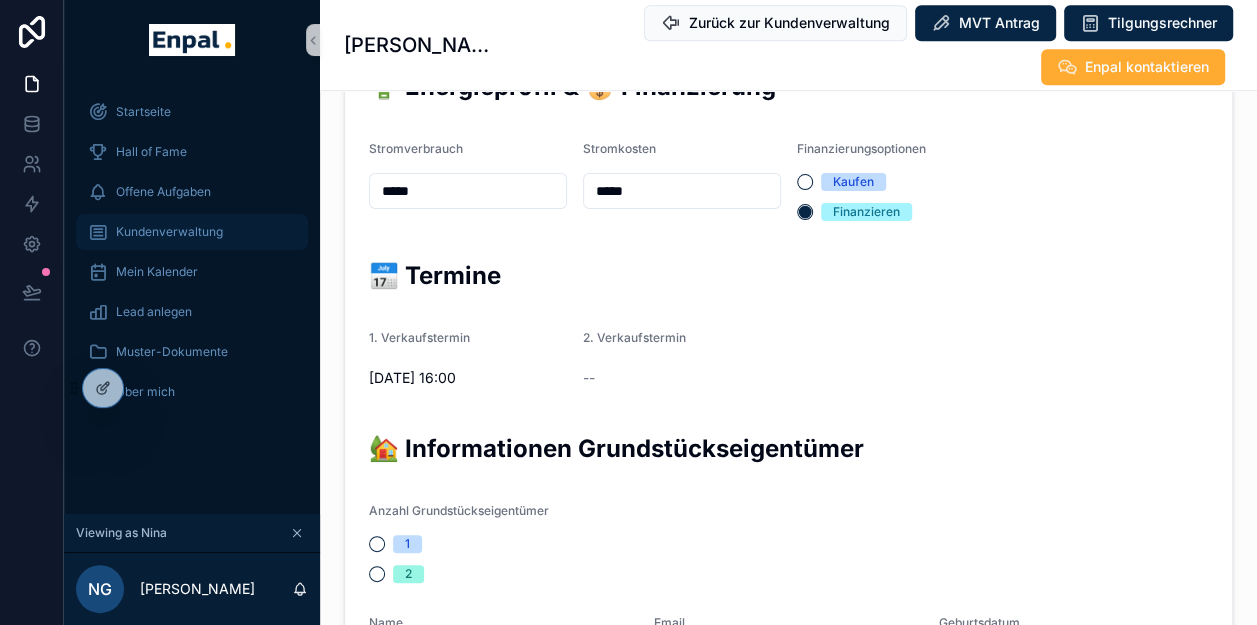 click on "Kundenverwaltung" at bounding box center [169, 232] 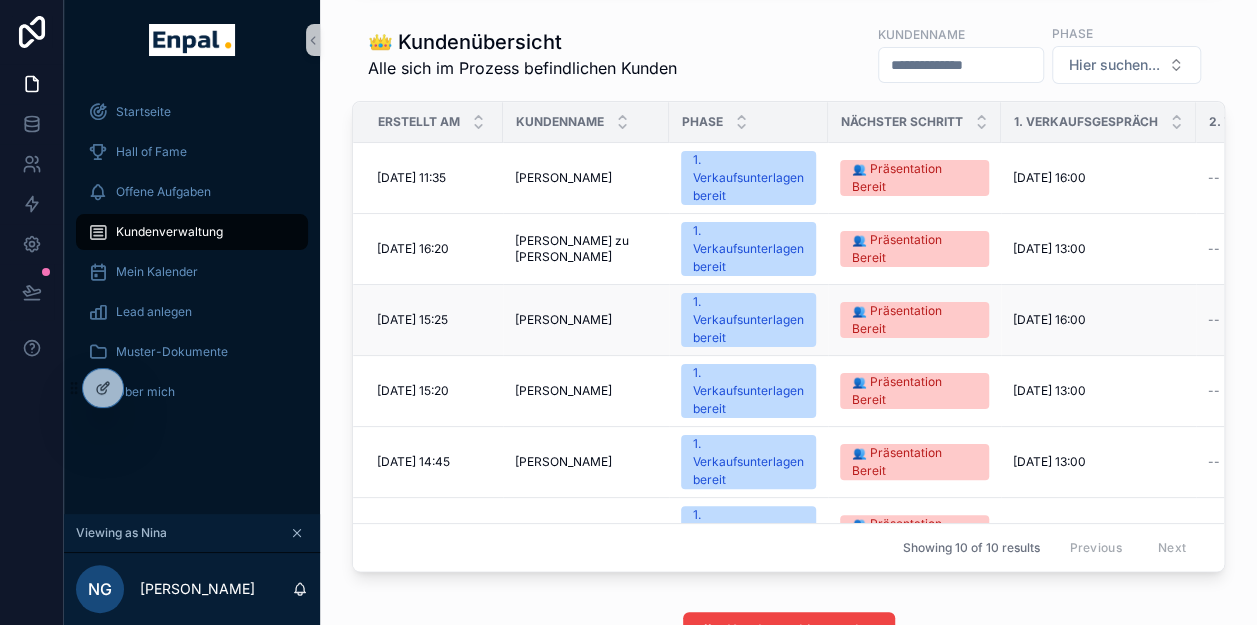 scroll, scrollTop: 1100, scrollLeft: 0, axis: vertical 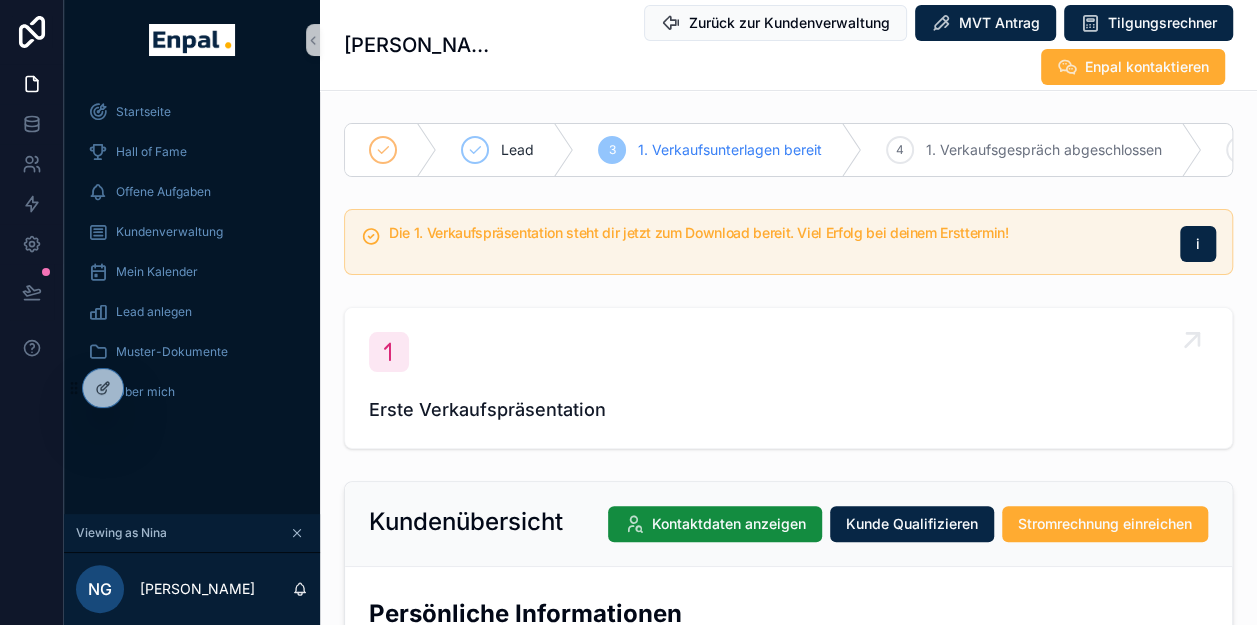 click on "Erste Verkaufspräsentation" at bounding box center [788, 378] 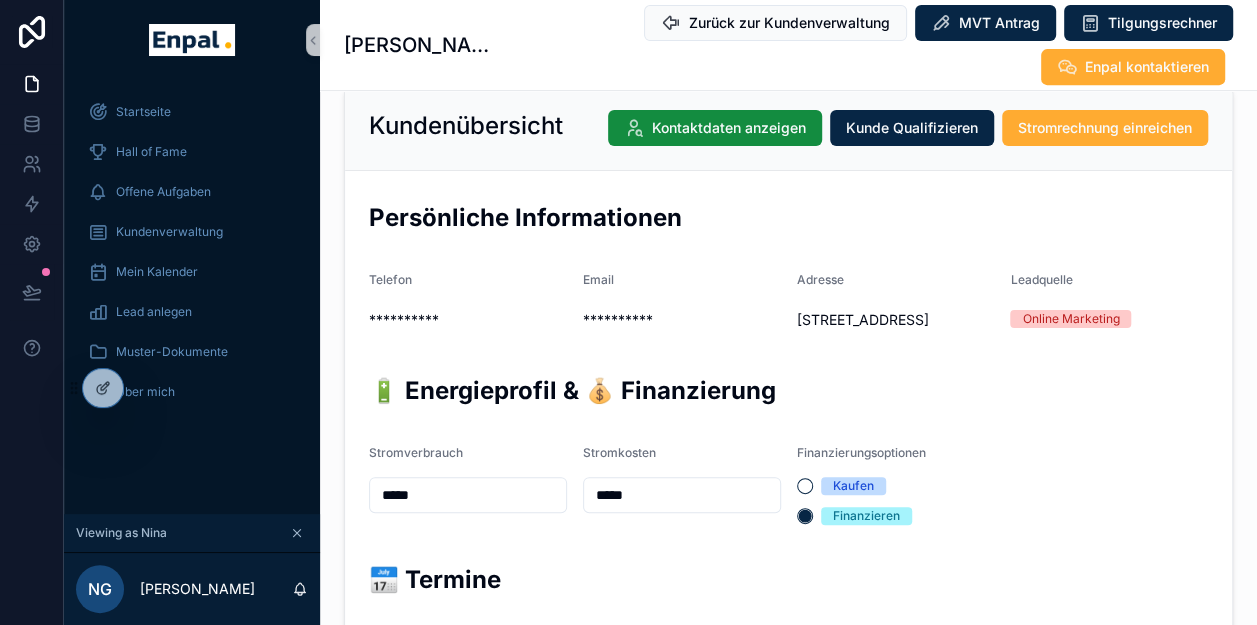 scroll, scrollTop: 400, scrollLeft: 0, axis: vertical 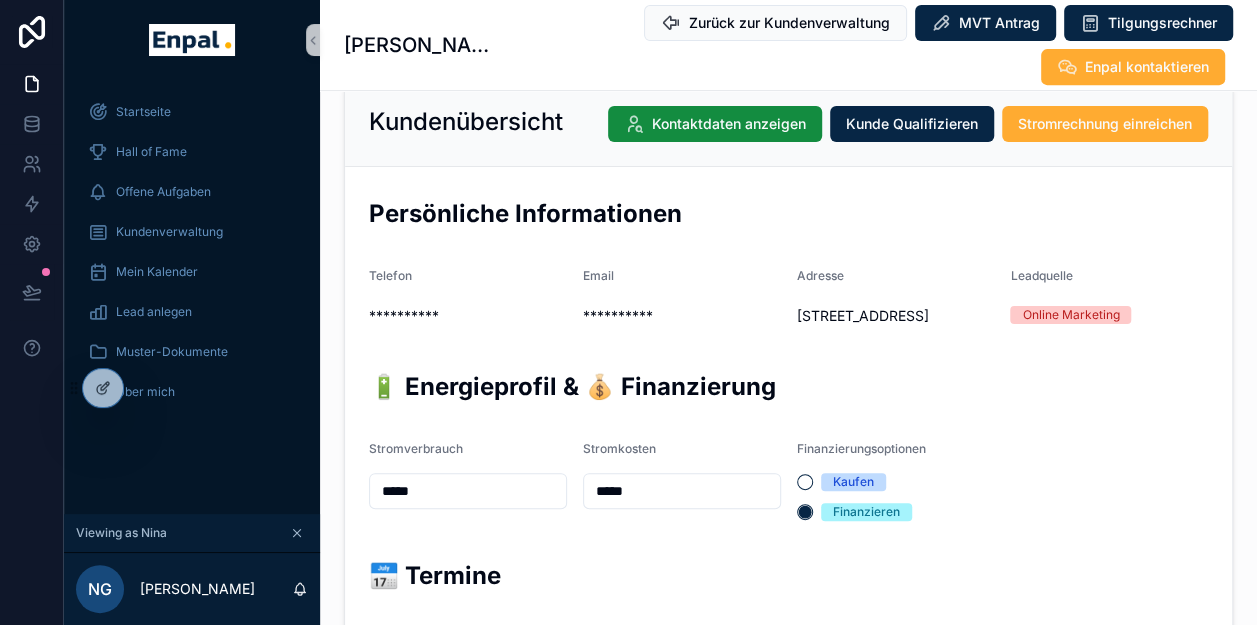 click on "Persönliche Informationen" at bounding box center [788, 213] 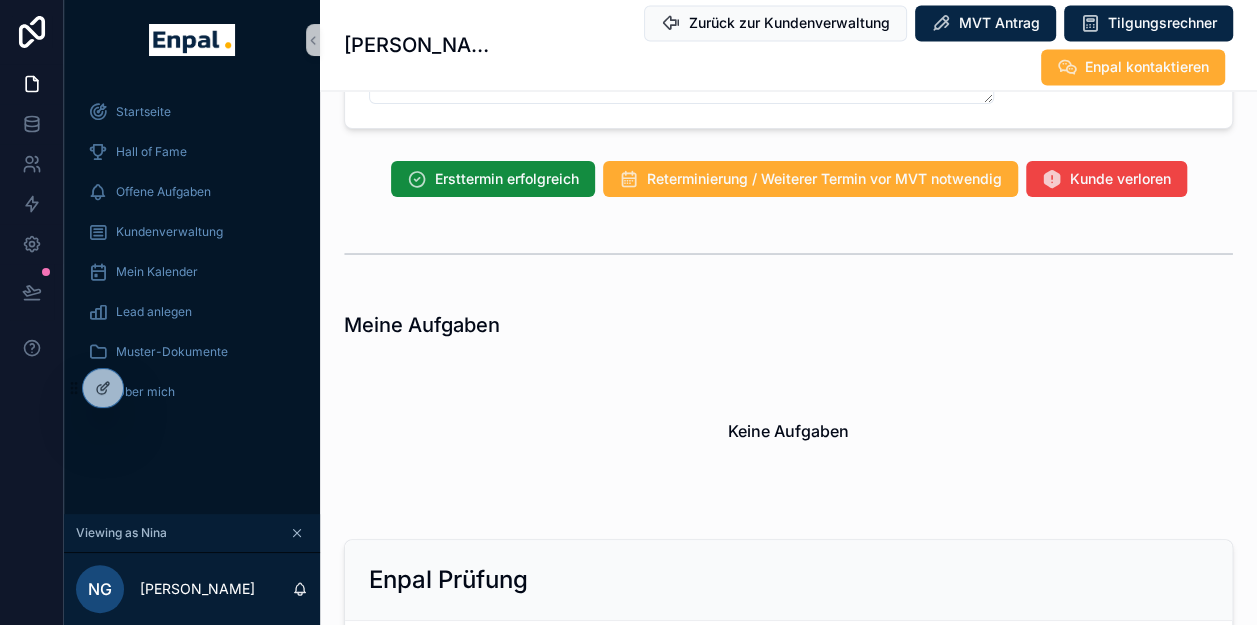 scroll, scrollTop: 1800, scrollLeft: 0, axis: vertical 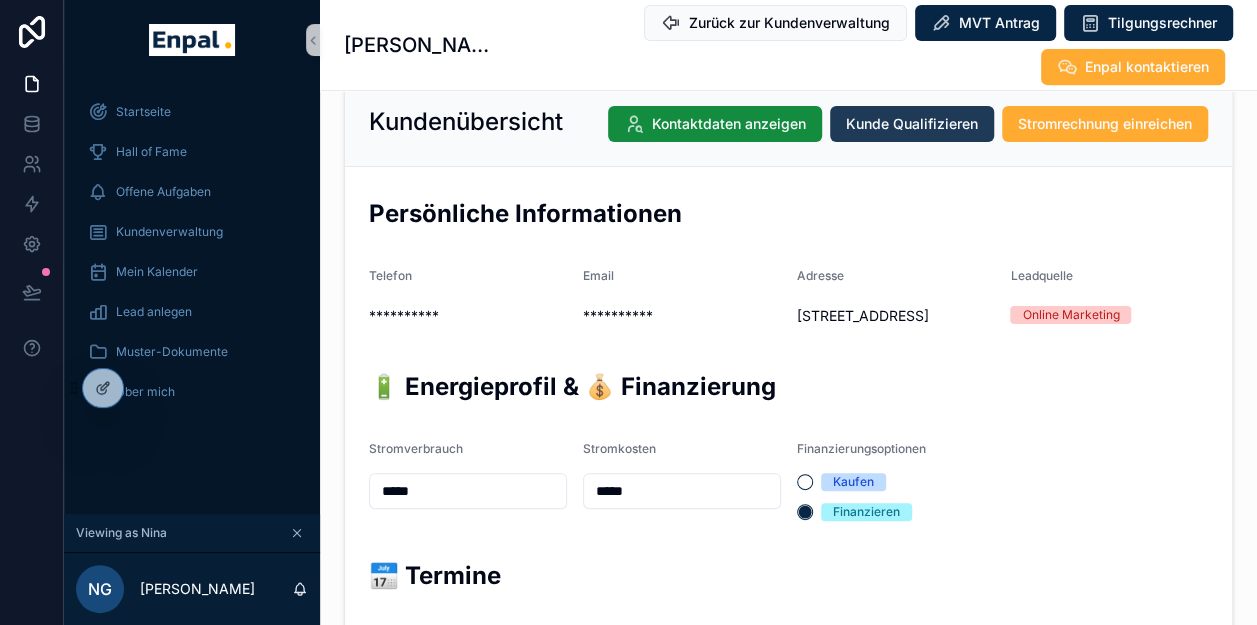 click on "Kunde Qualifizieren" at bounding box center [912, 124] 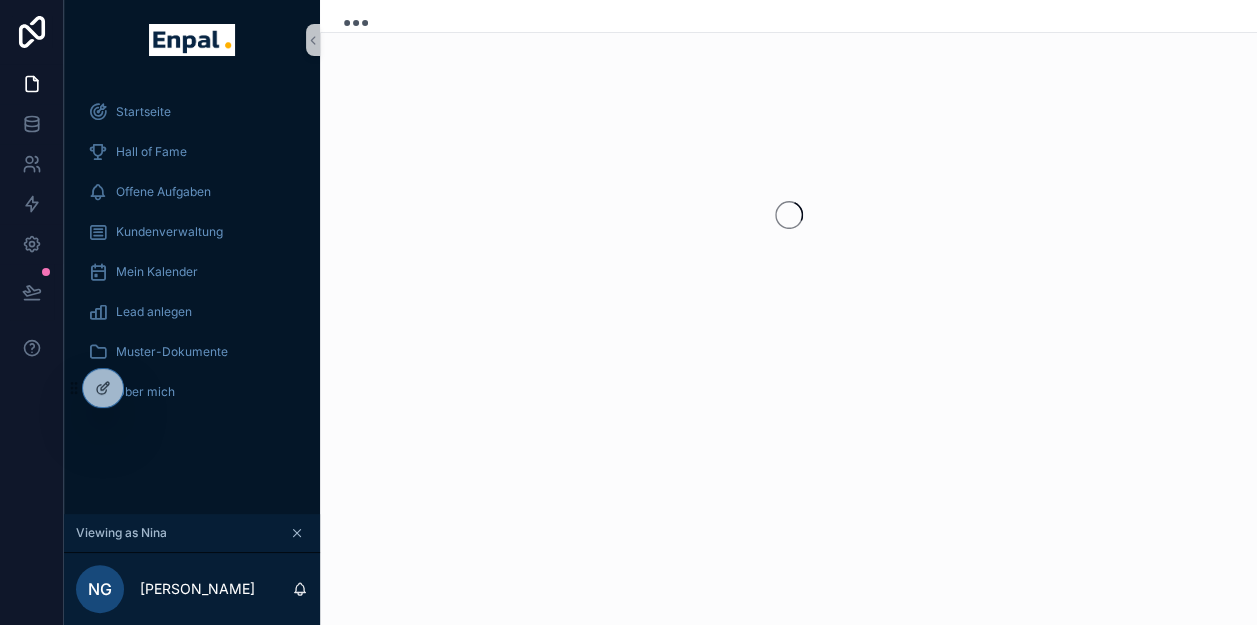 scroll, scrollTop: 0, scrollLeft: 0, axis: both 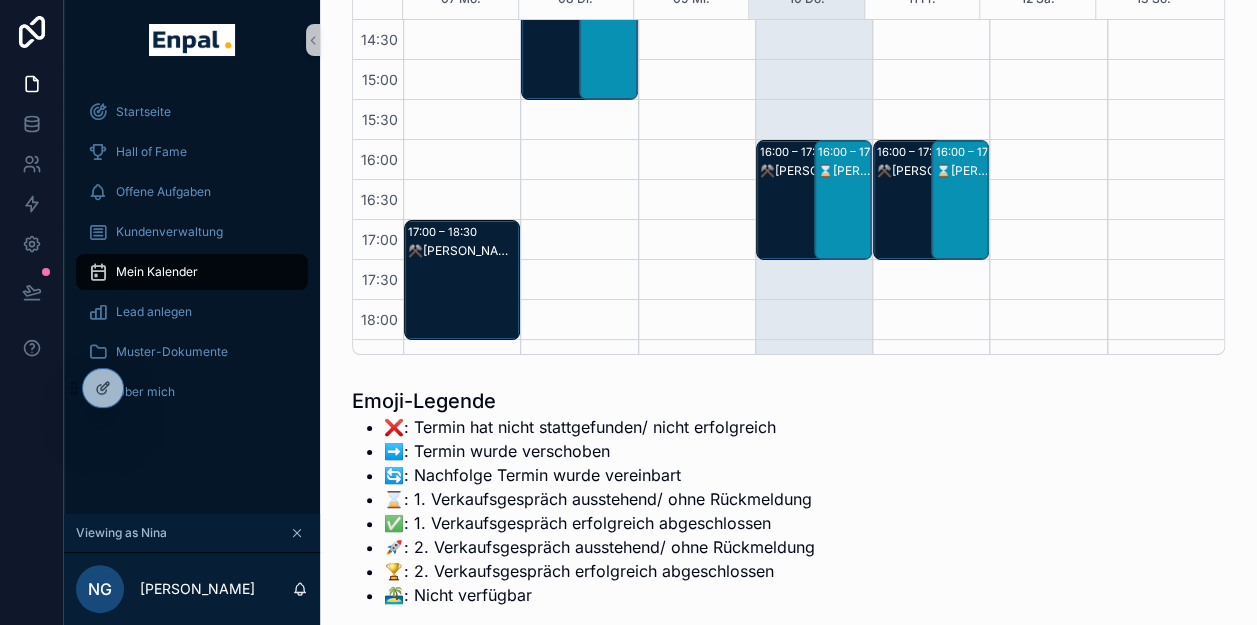 click on "⌛[PERSON_NAME] - 1. VG" at bounding box center (961, 220) 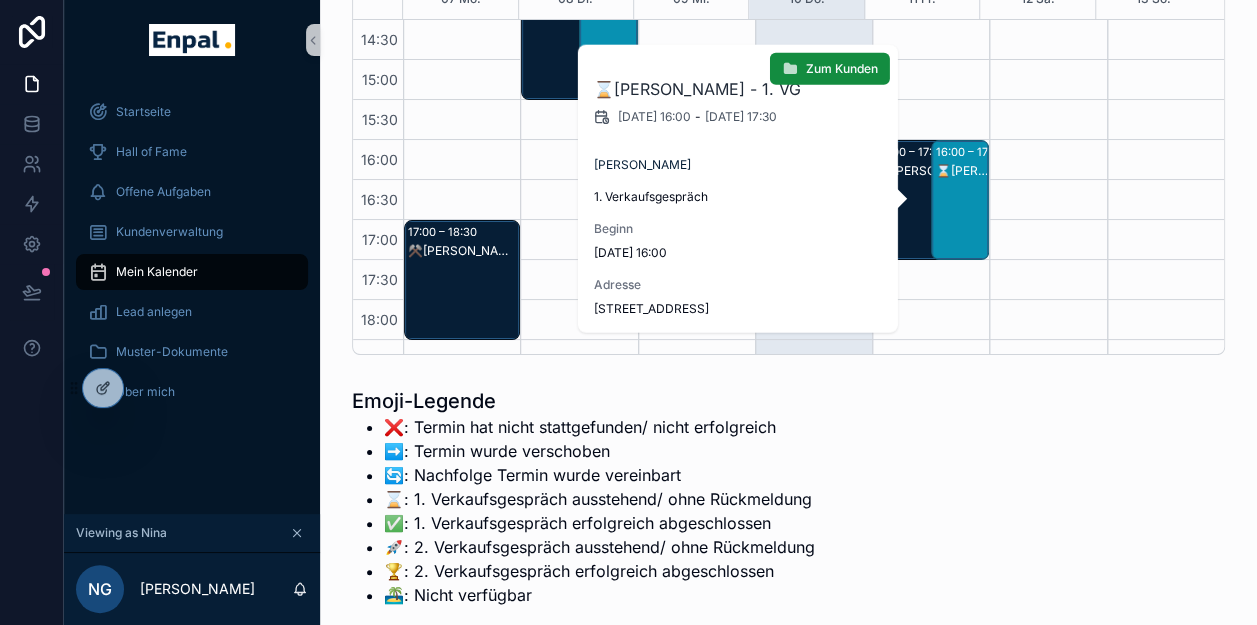 drag, startPoint x: 769, startPoint y: 314, endPoint x: 608, endPoint y: 305, distance: 161.25136 